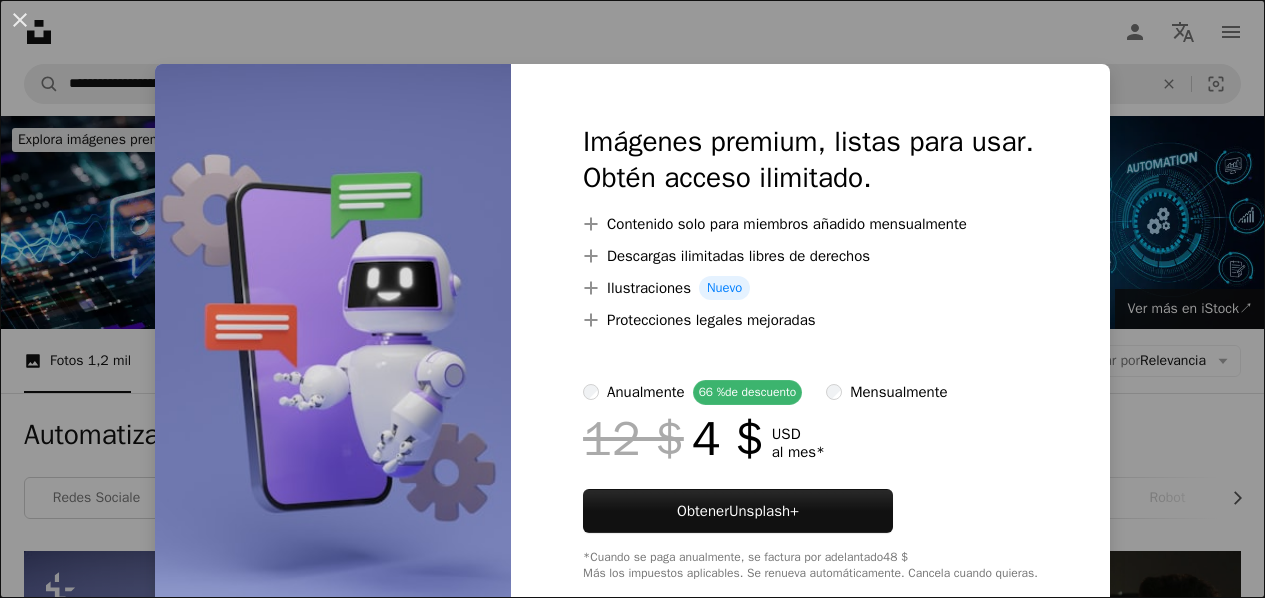 scroll, scrollTop: 424, scrollLeft: 0, axis: vertical 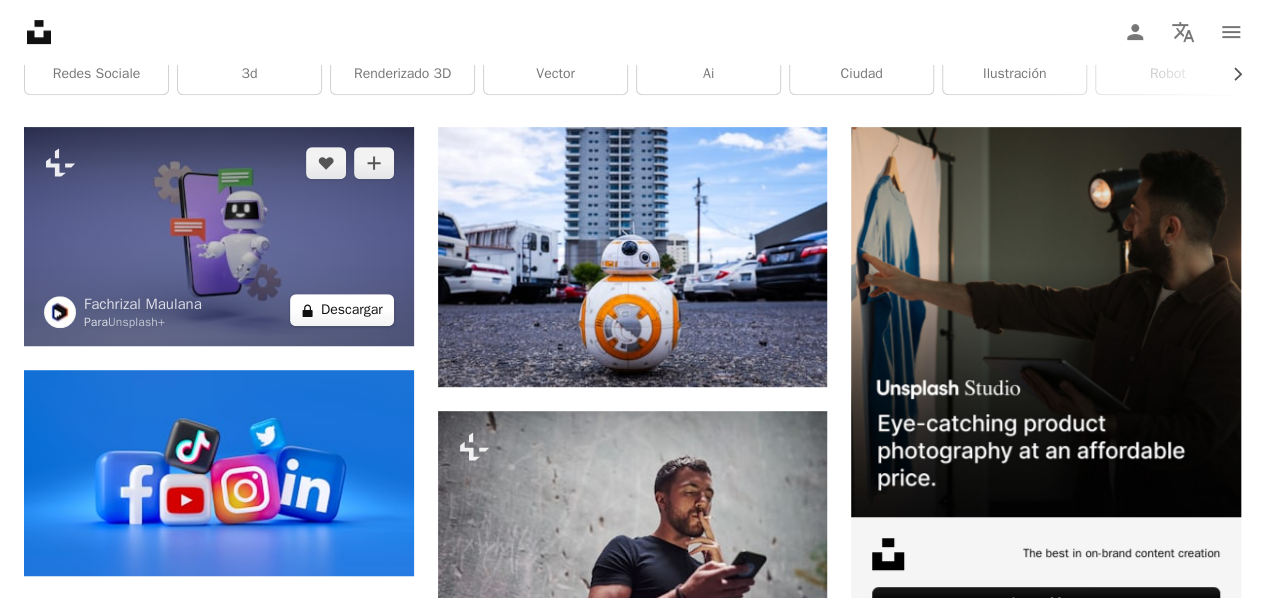 click on "A lock Descargar" at bounding box center (342, 310) 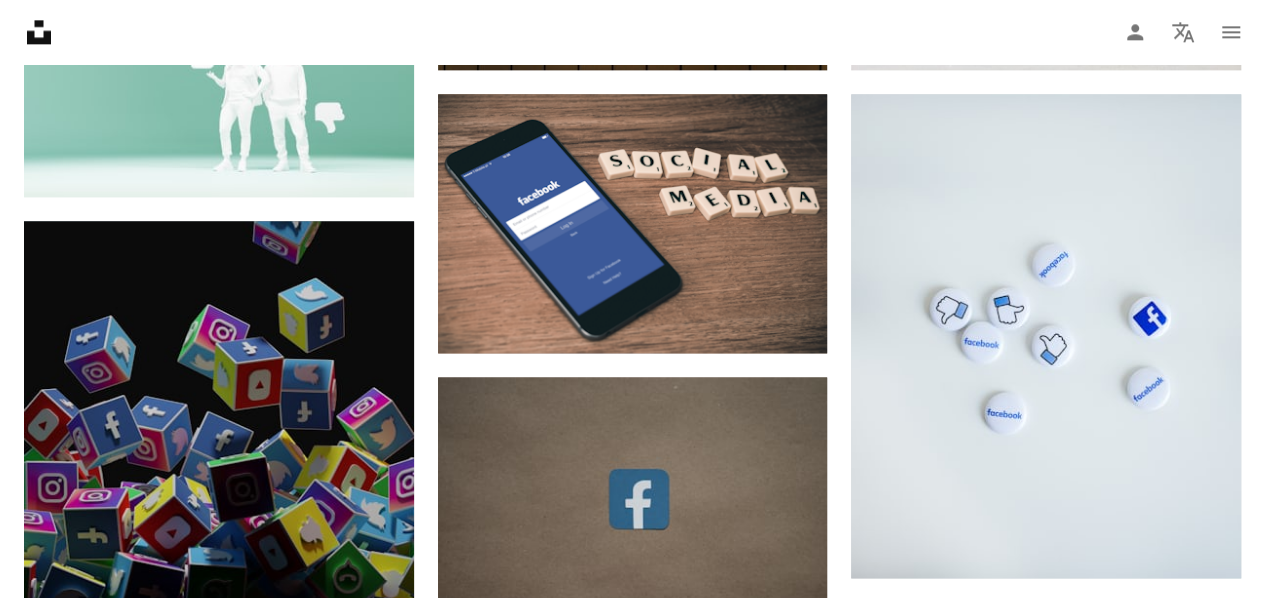 scroll, scrollTop: 1277, scrollLeft: 0, axis: vertical 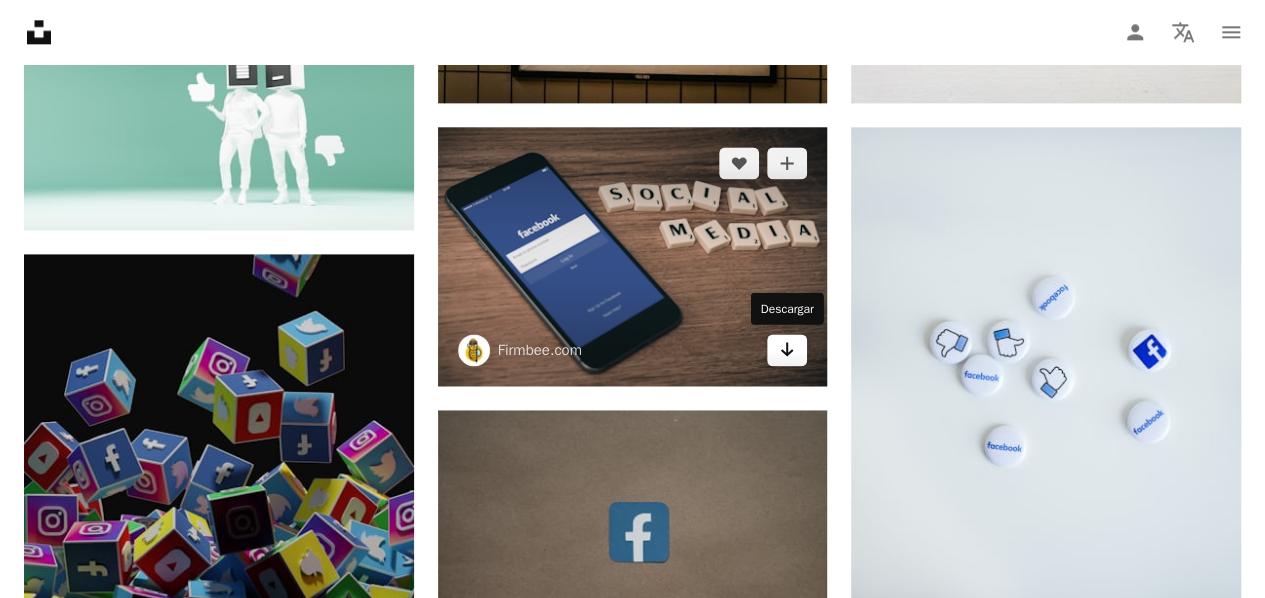 click on "Arrow pointing down" 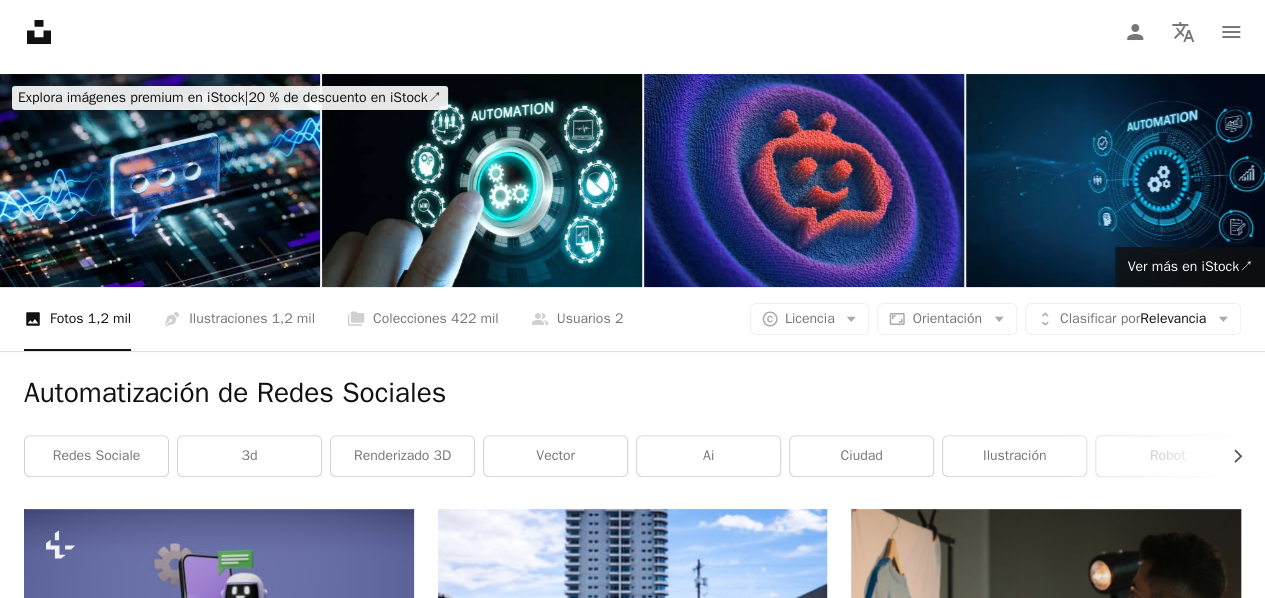 scroll, scrollTop: 0, scrollLeft: 0, axis: both 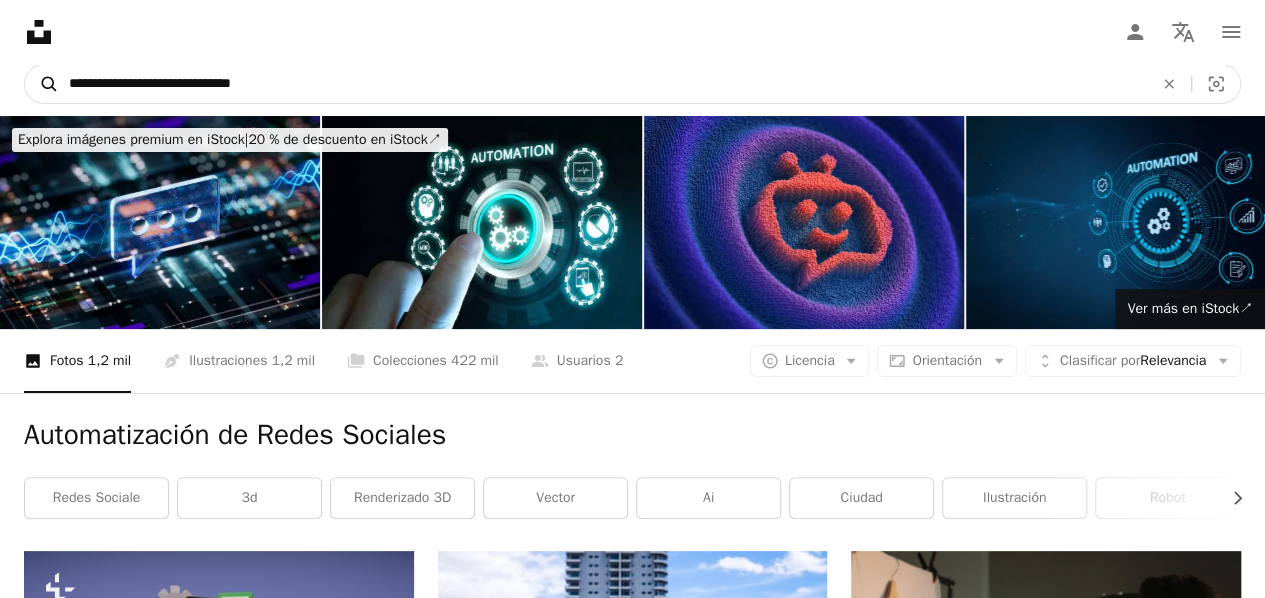 drag, startPoint x: 294, startPoint y: 86, endPoint x: 54, endPoint y: 81, distance: 240.05208 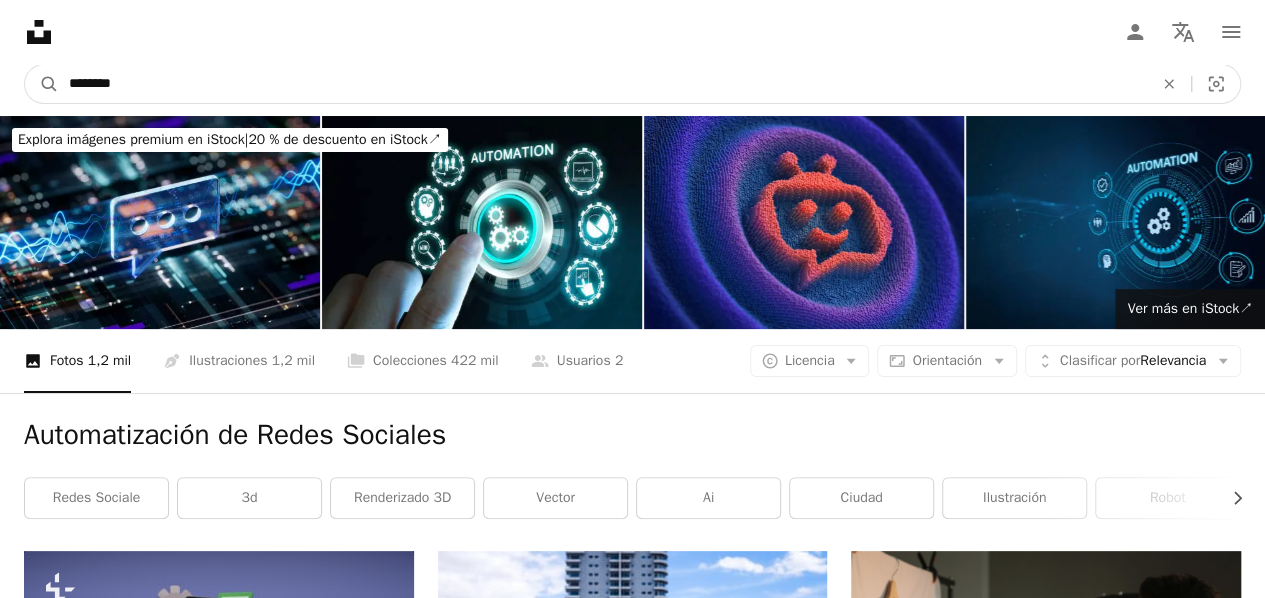 type on "*********" 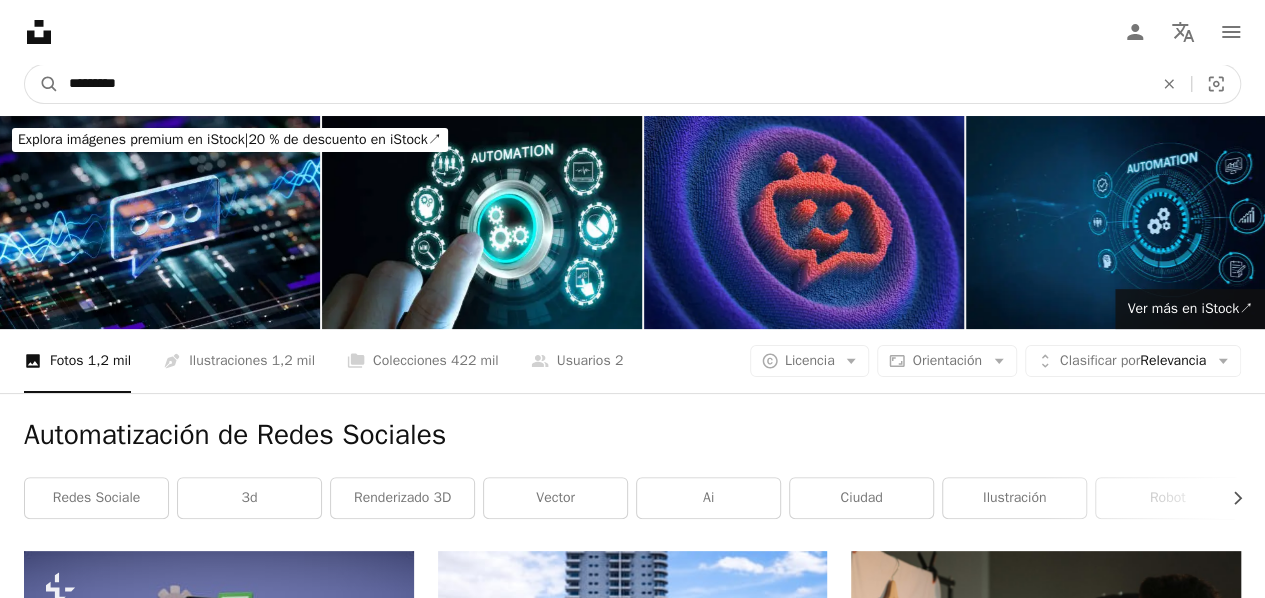 click on "A magnifying glass" at bounding box center [42, 84] 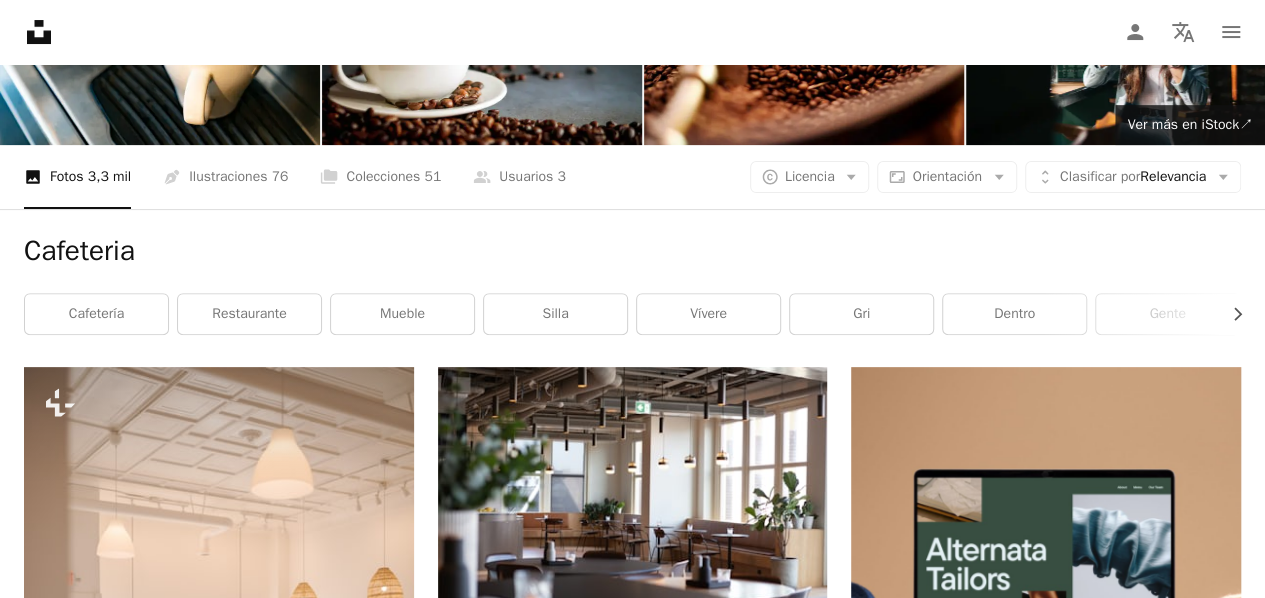 scroll, scrollTop: 0, scrollLeft: 0, axis: both 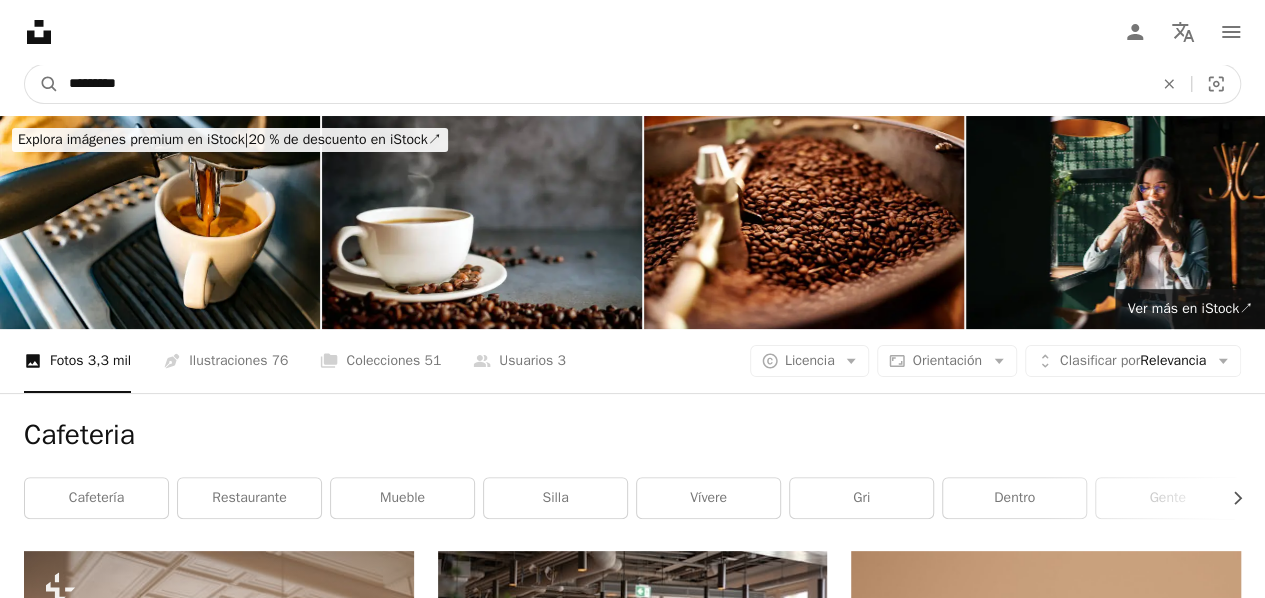 click on "*********" at bounding box center [603, 84] 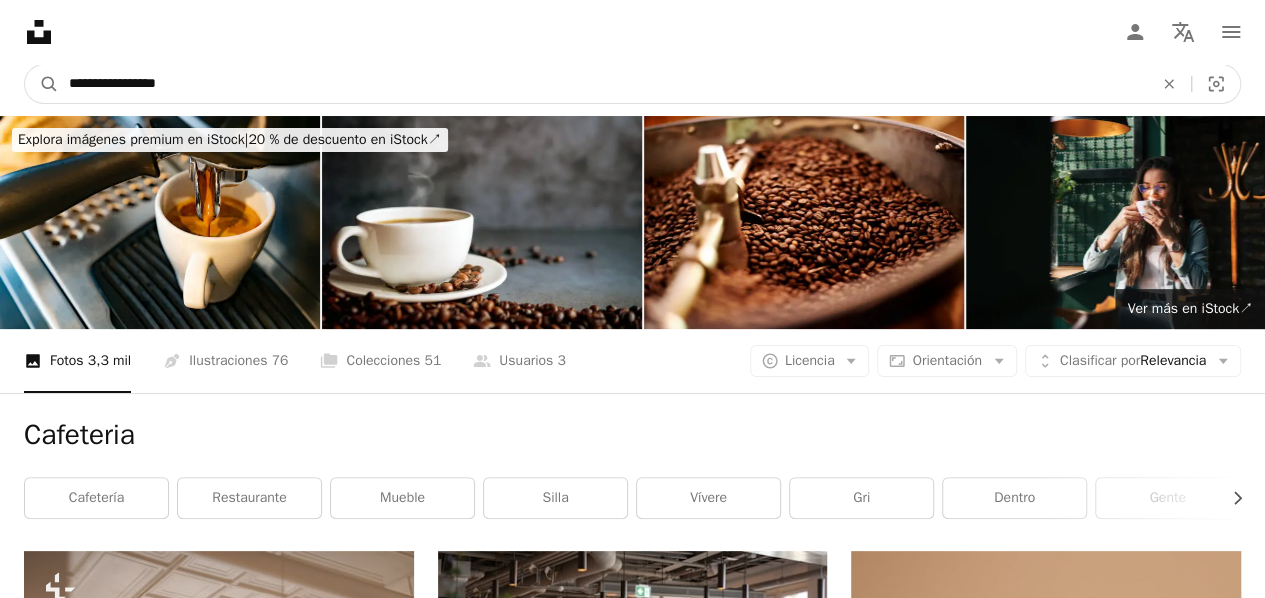 type on "**********" 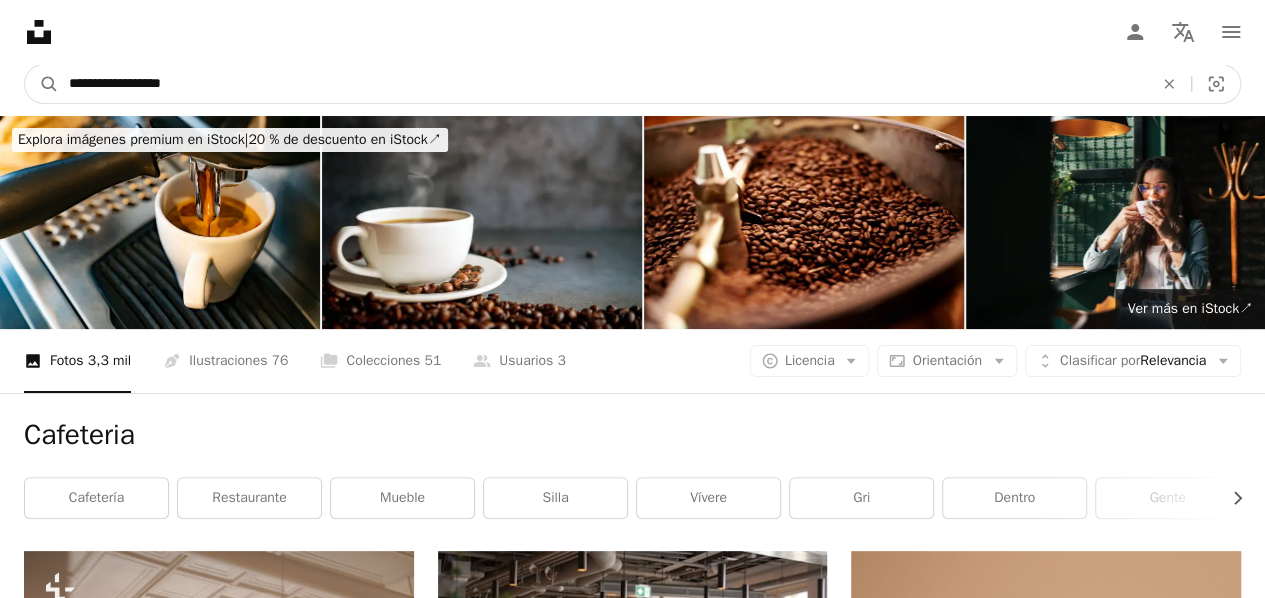 click on "A magnifying glass" at bounding box center (42, 84) 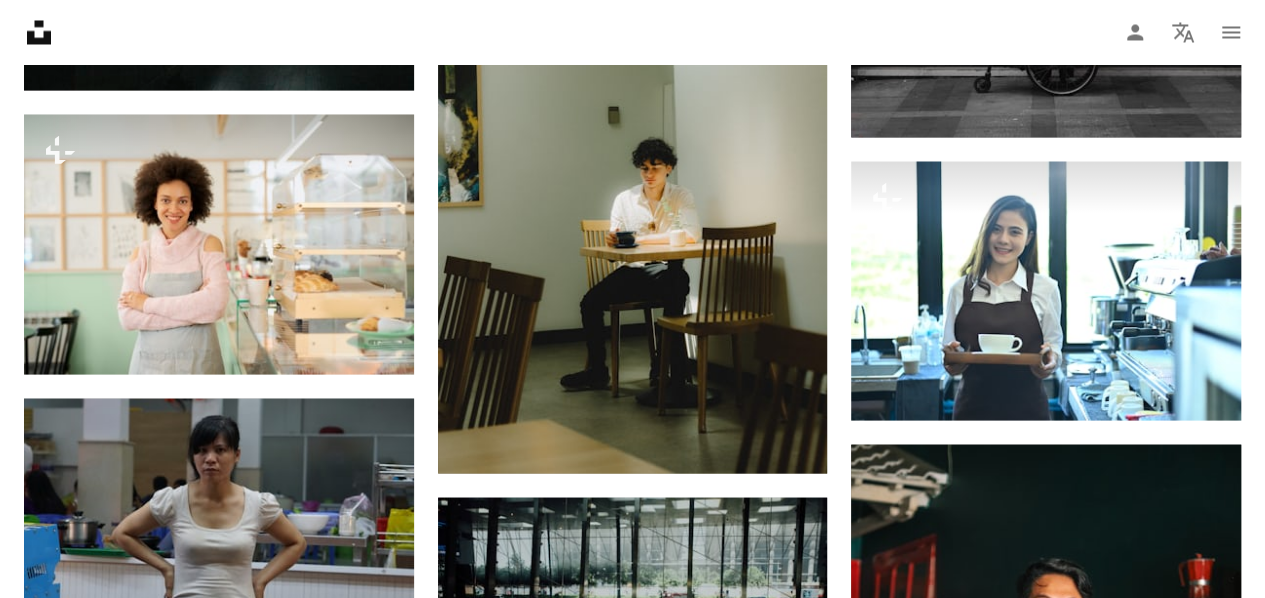 scroll, scrollTop: 1879, scrollLeft: 0, axis: vertical 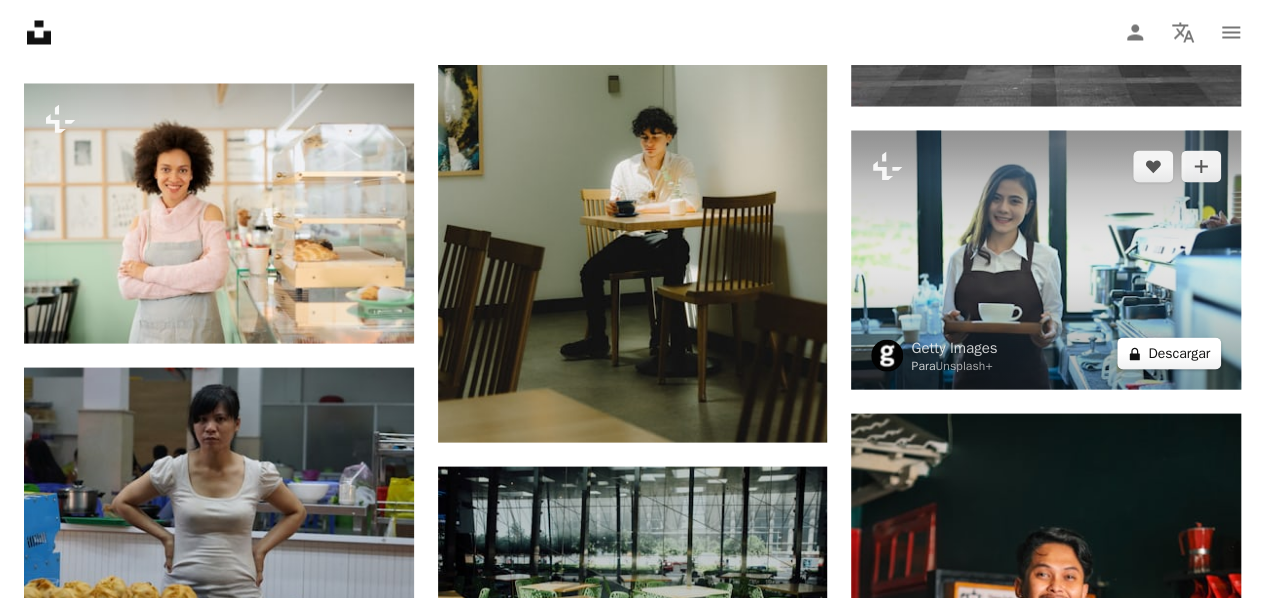 click on "A lock Descargar" at bounding box center (1169, 353) 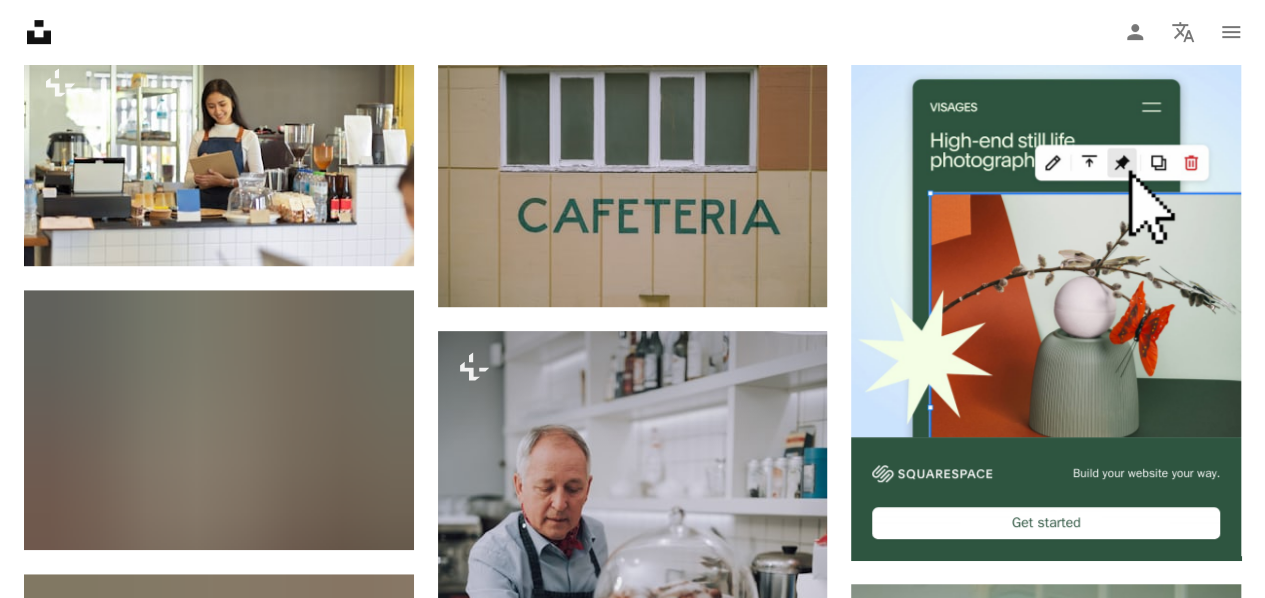 scroll, scrollTop: 498, scrollLeft: 0, axis: vertical 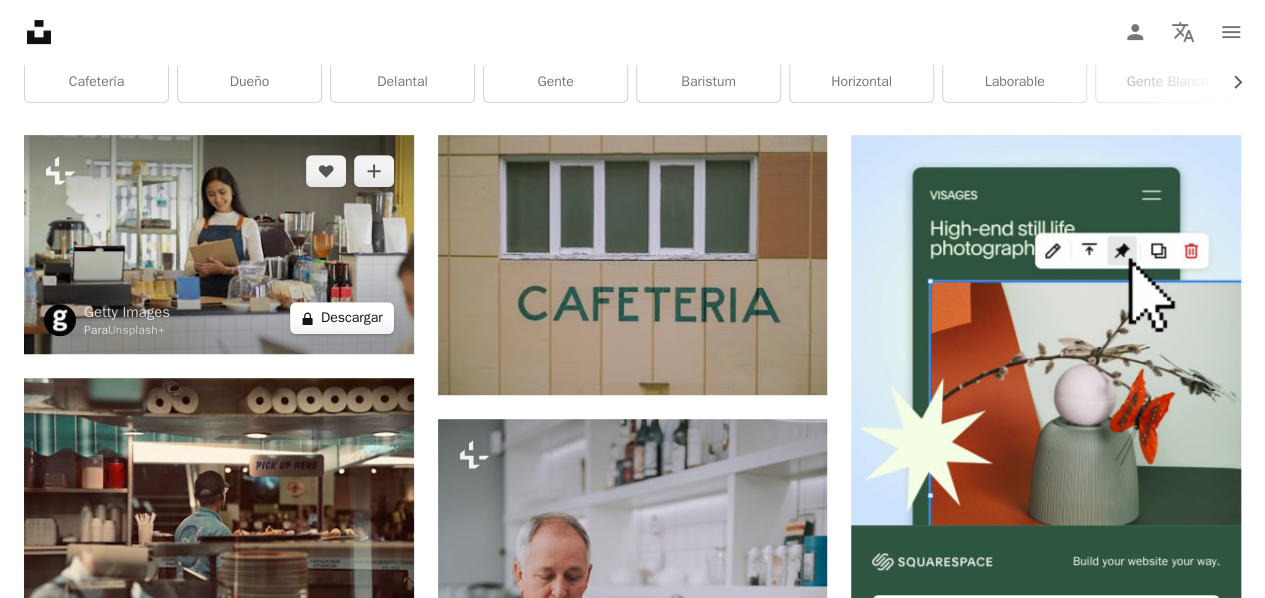 click on "A lock Descargar" at bounding box center [342, 318] 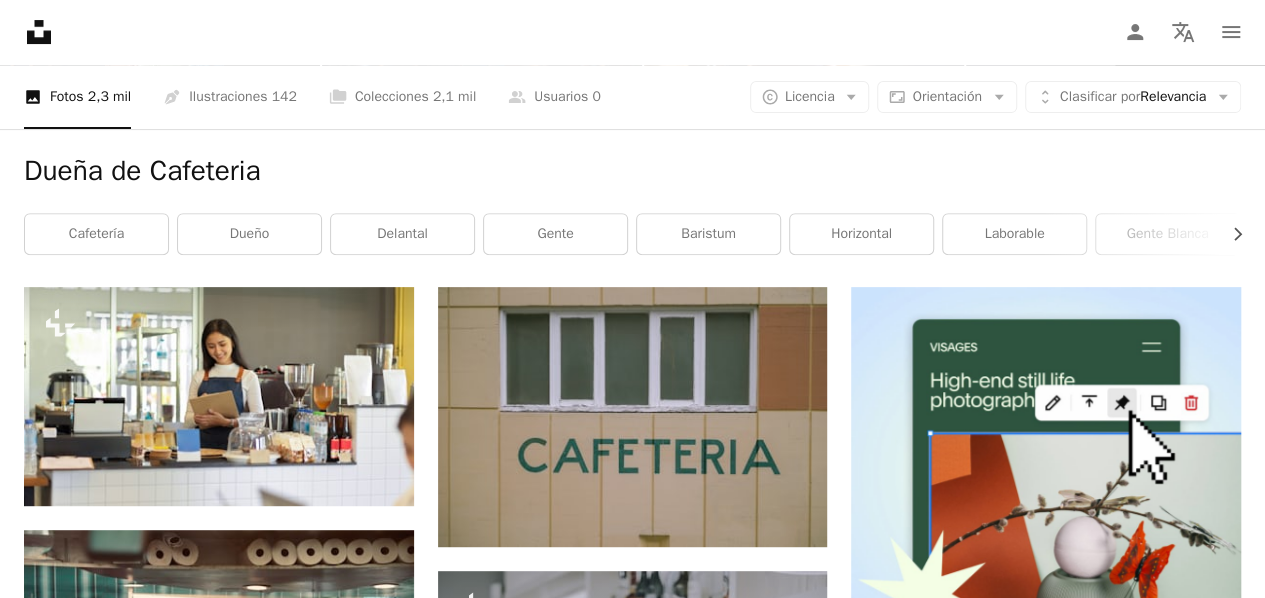 scroll, scrollTop: 254, scrollLeft: 0, axis: vertical 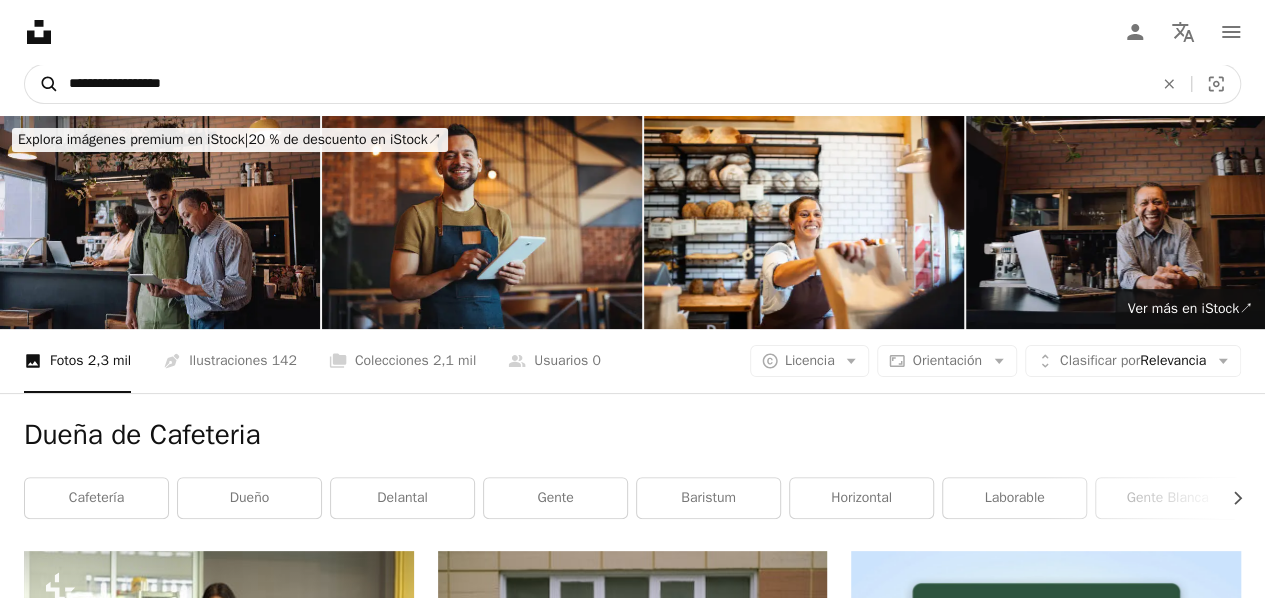 drag, startPoint x: 129, startPoint y: 81, endPoint x: 39, endPoint y: 82, distance: 90.005554 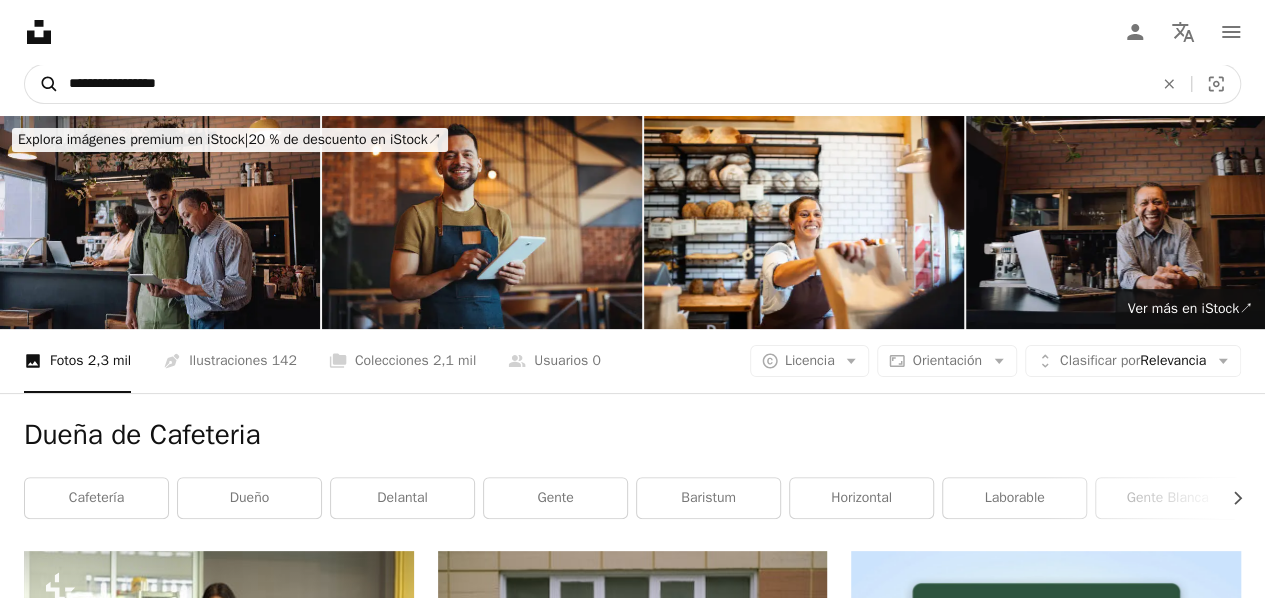 type on "**********" 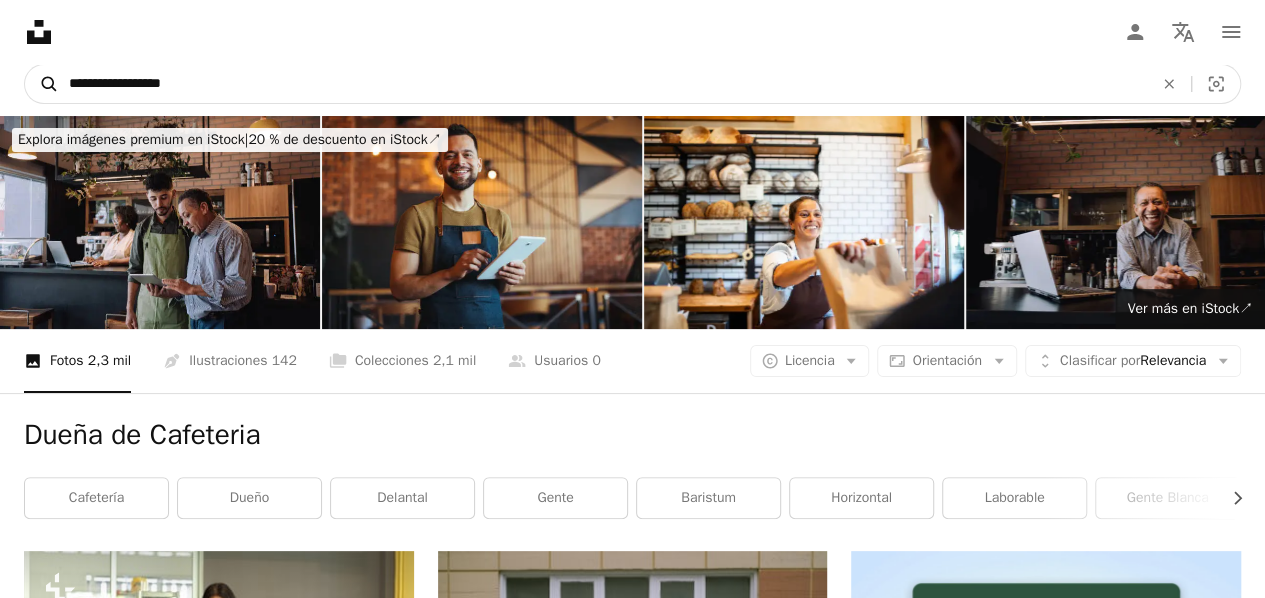 click on "A magnifying glass" at bounding box center [42, 84] 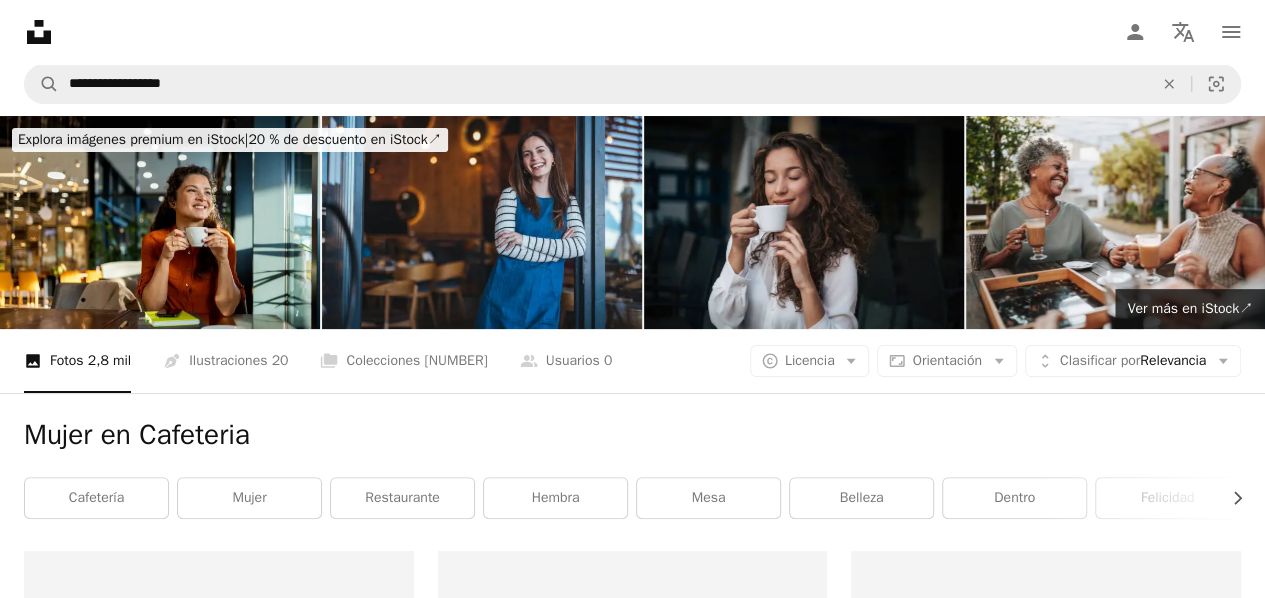 scroll, scrollTop: 523, scrollLeft: 0, axis: vertical 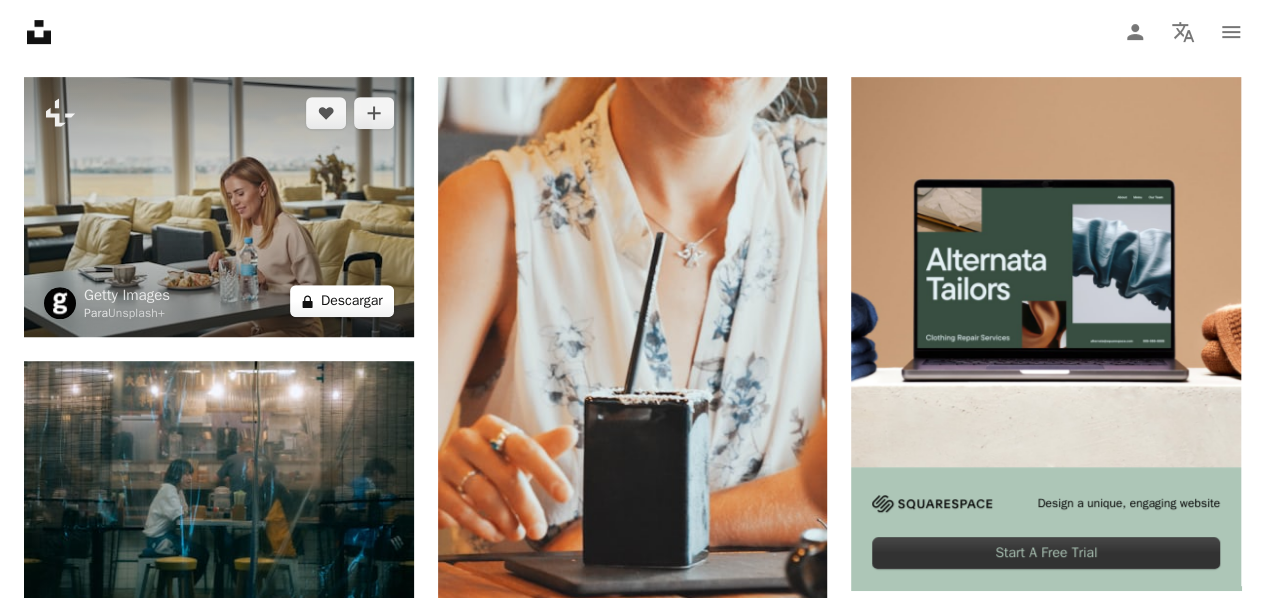 click on "A lock Descargar" at bounding box center [342, 301] 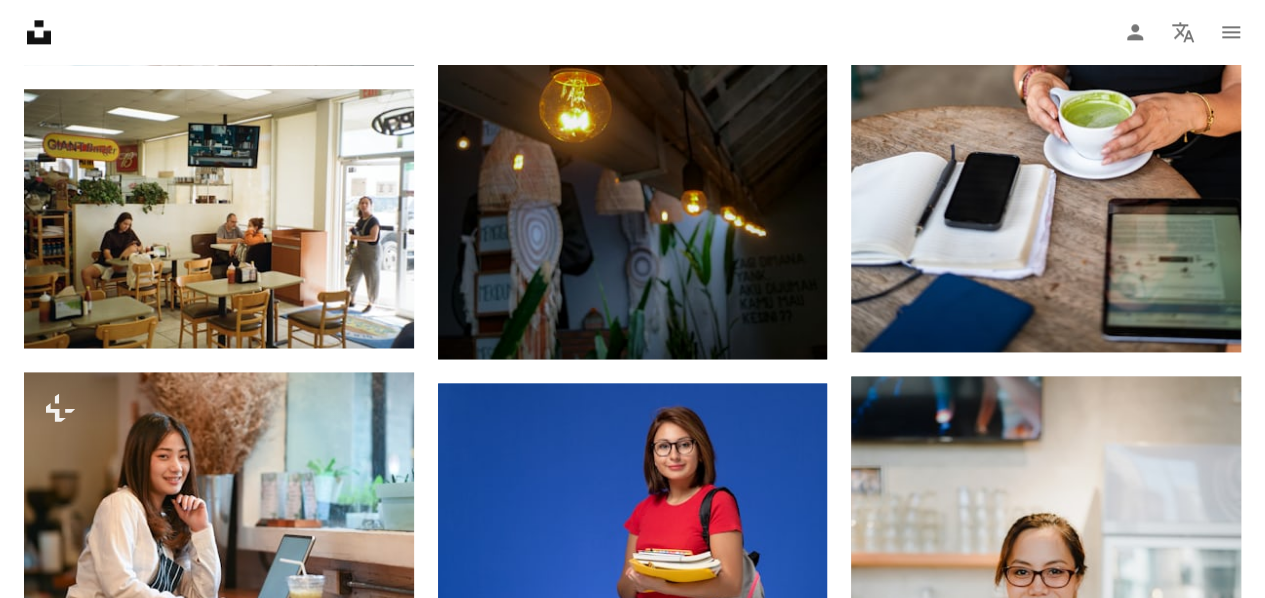 scroll, scrollTop: 1294, scrollLeft: 0, axis: vertical 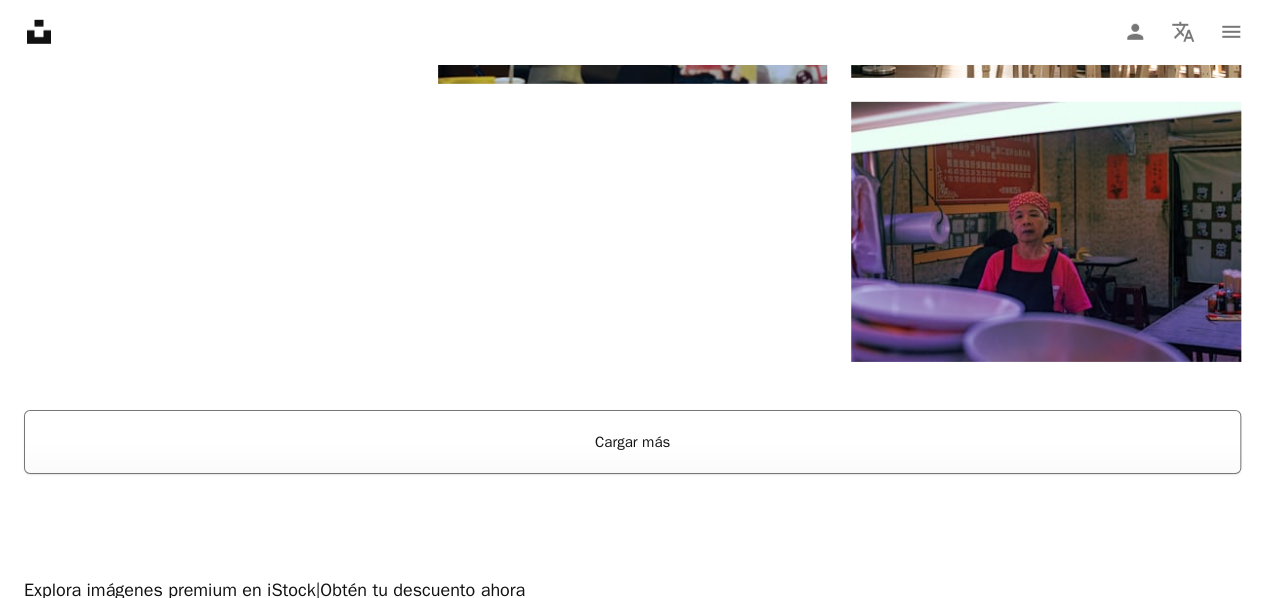 click on "Cargar más" at bounding box center (632, 442) 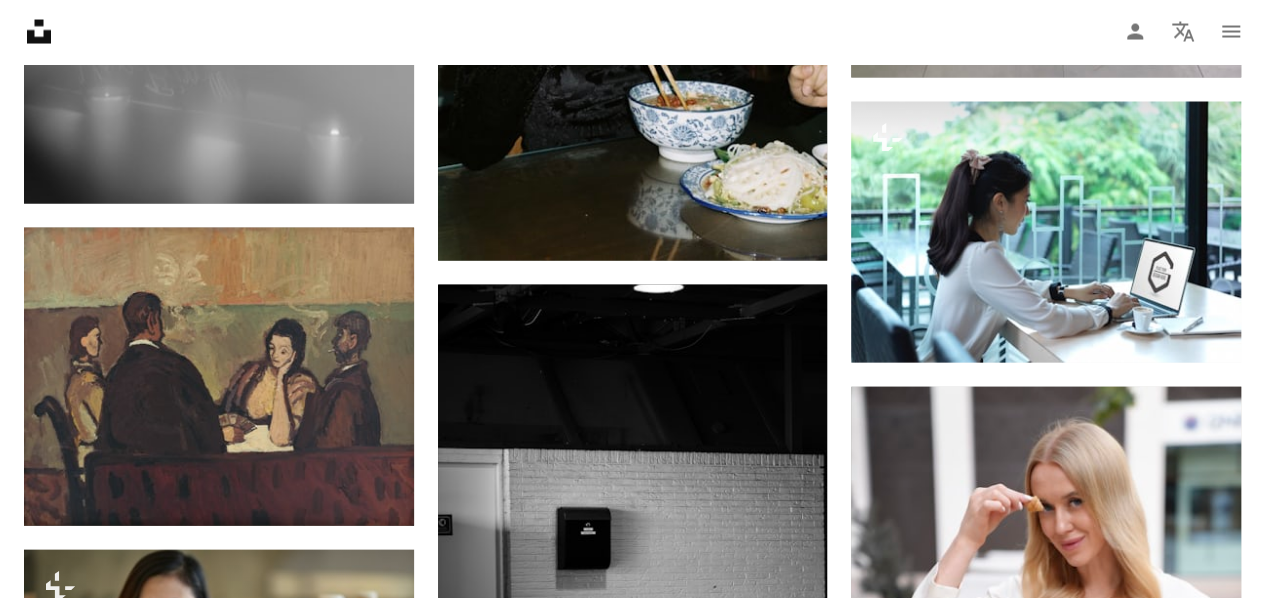 scroll, scrollTop: 5980, scrollLeft: 0, axis: vertical 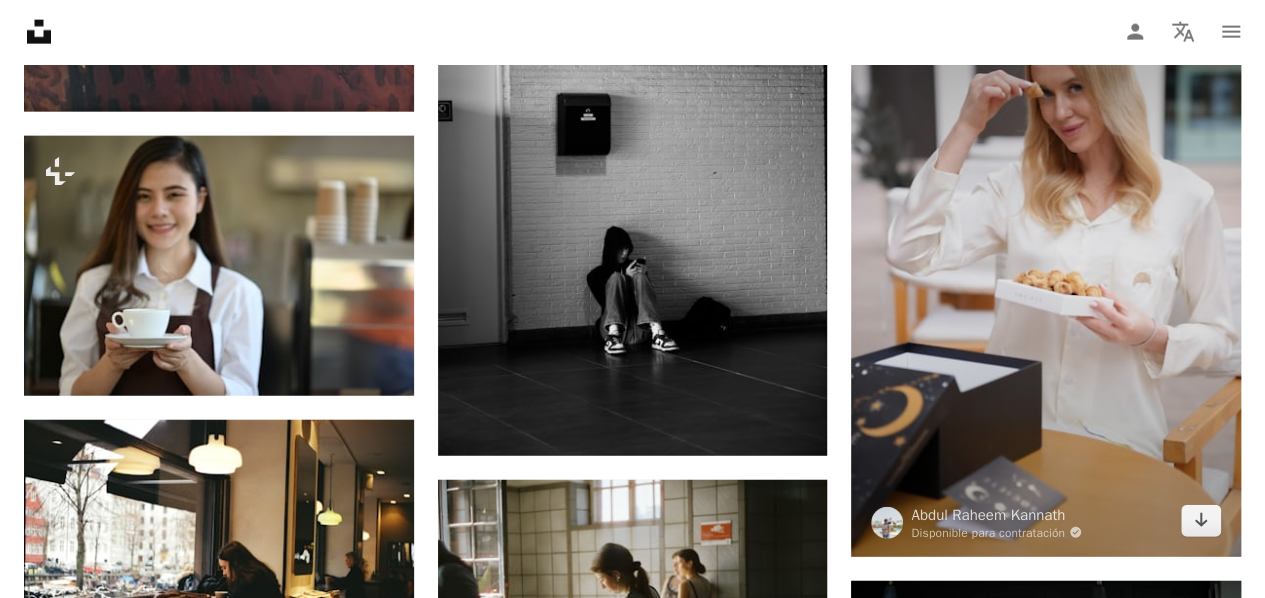 click at bounding box center (1046, 265) 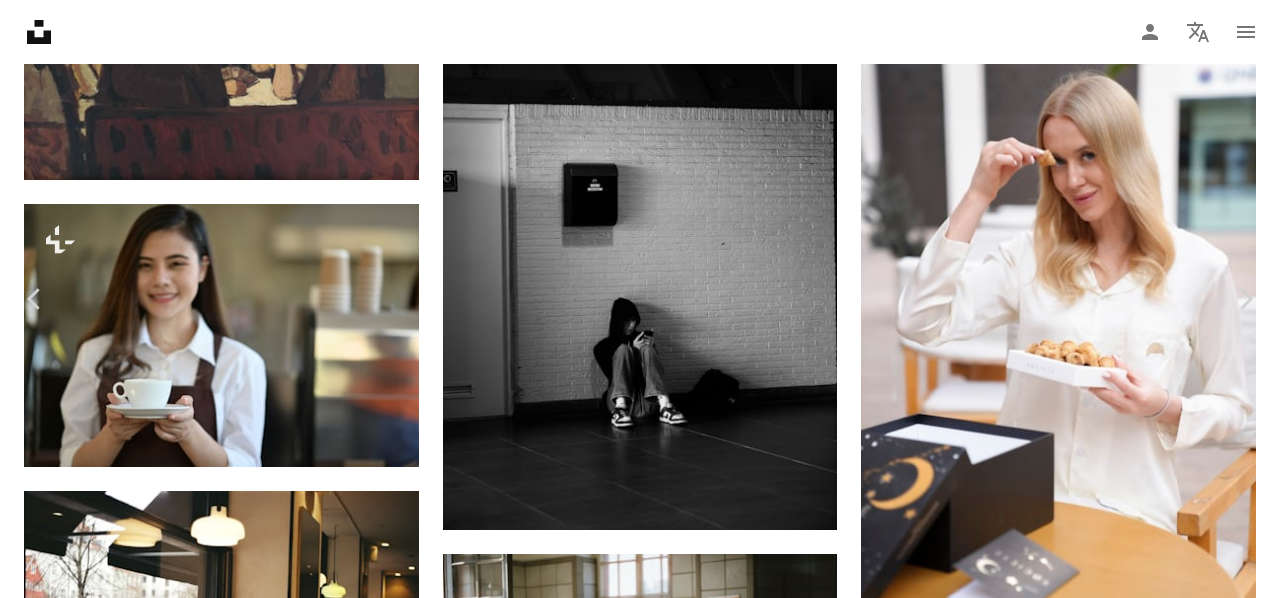 click on "Descargar gratis" at bounding box center [1074, 3506] 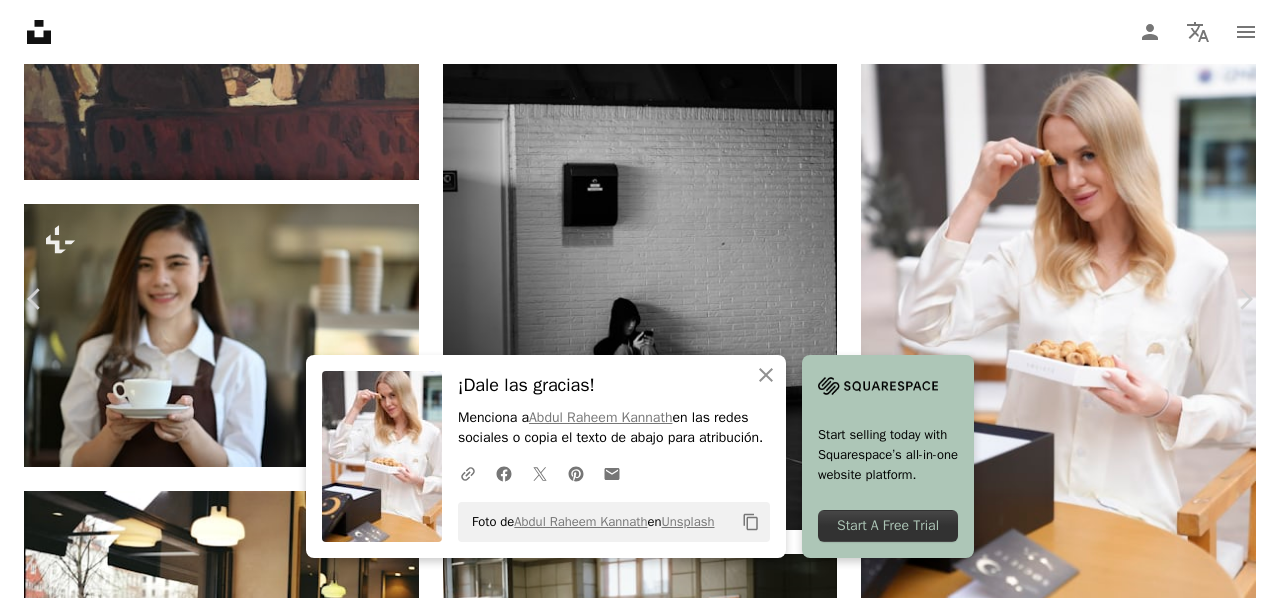 click on "An X shape" at bounding box center (20, 20) 